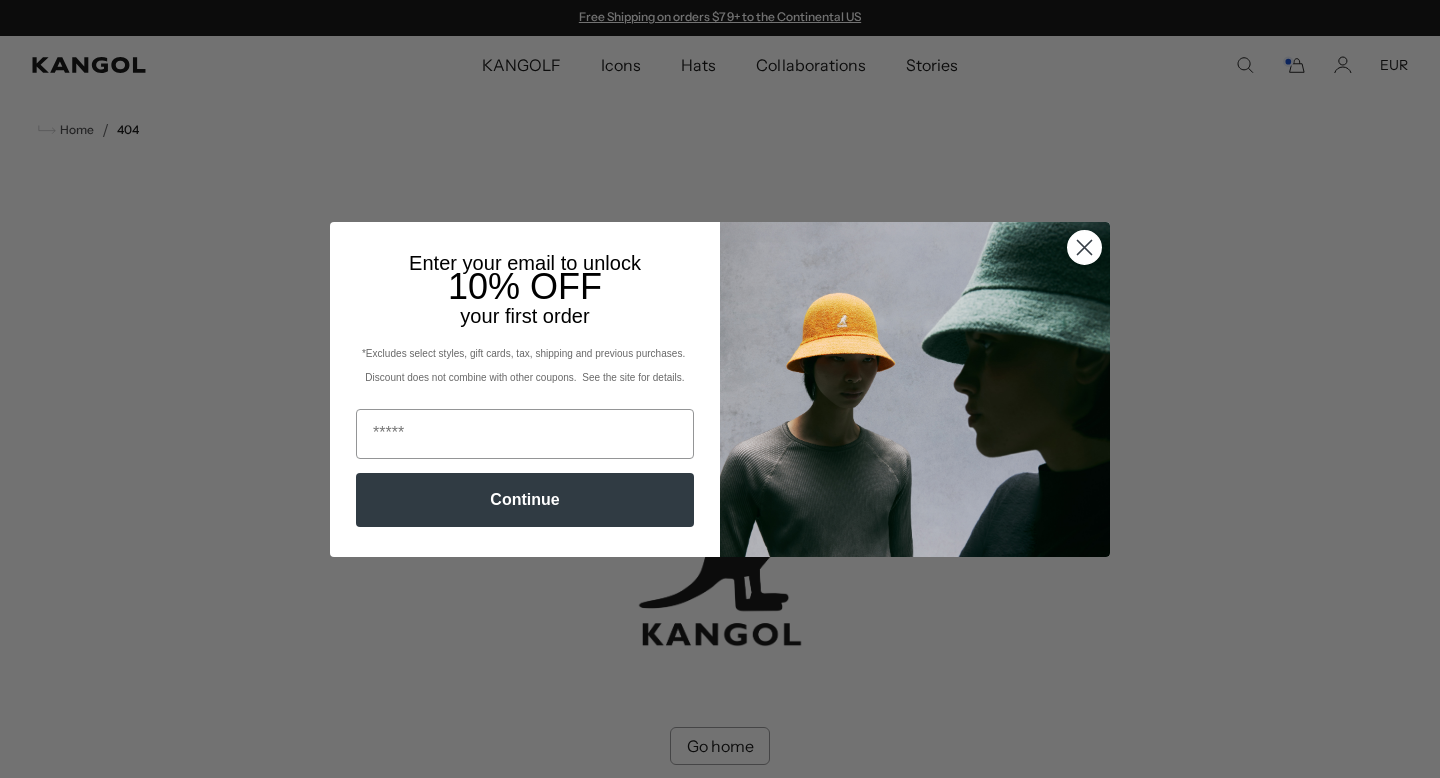 scroll, scrollTop: 0, scrollLeft: 0, axis: both 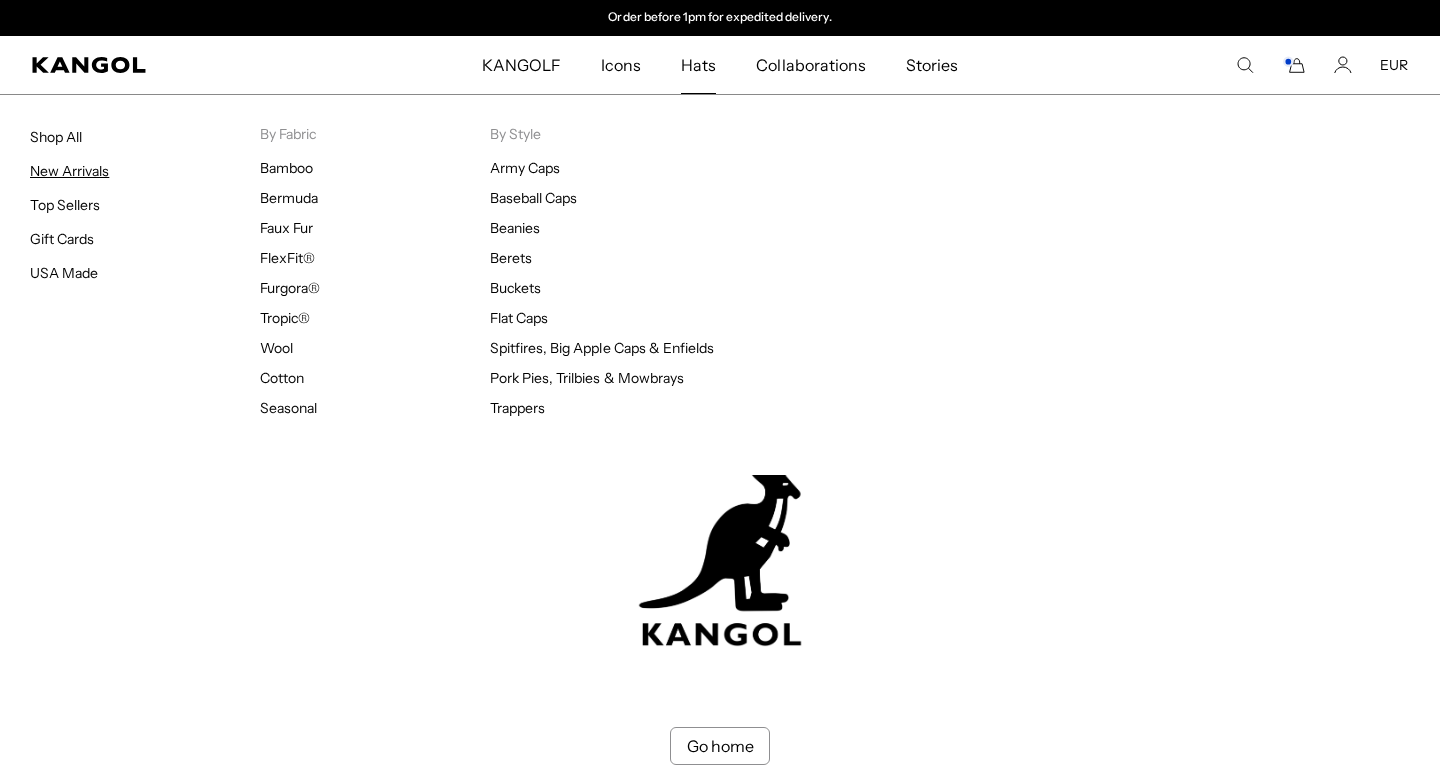 click on "New Arrivals" at bounding box center [69, 171] 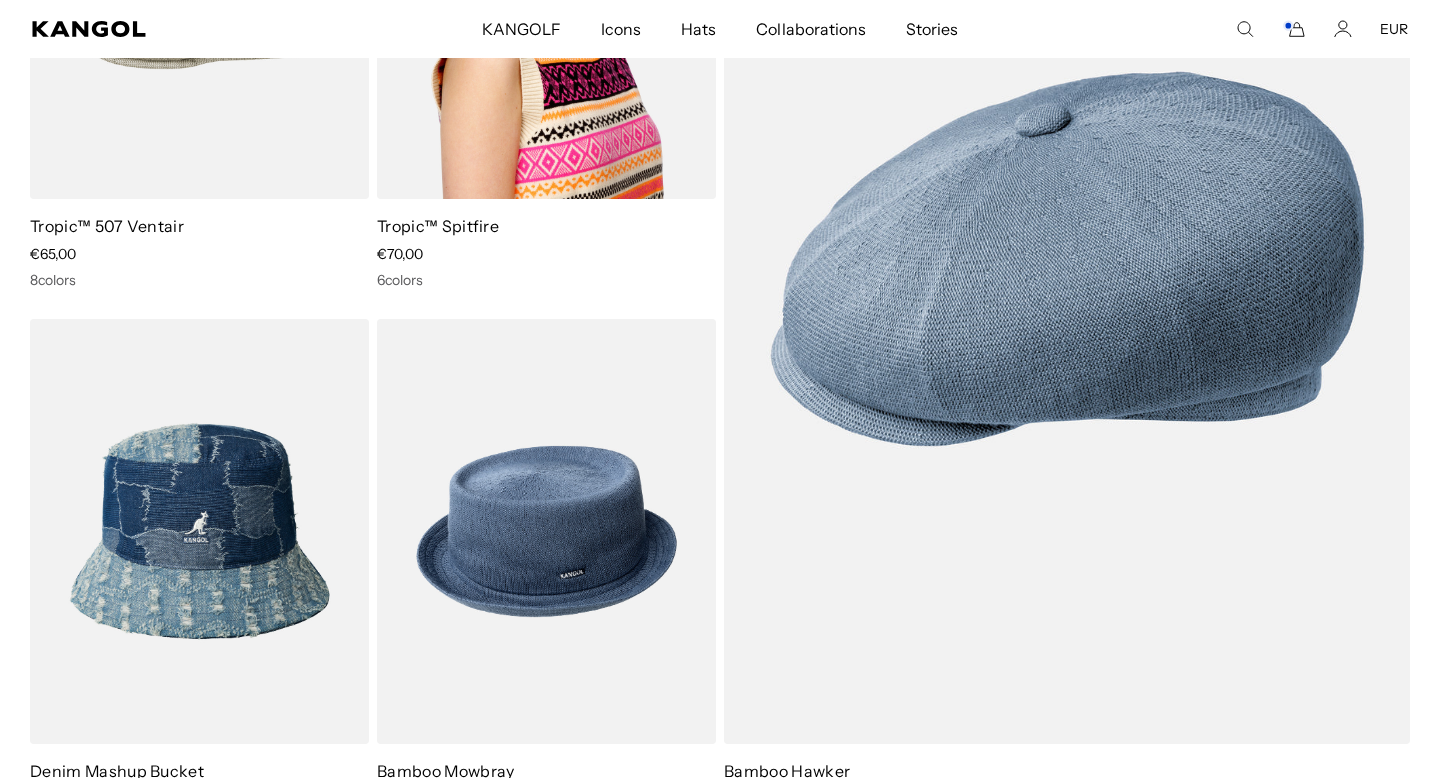 scroll, scrollTop: 525, scrollLeft: 0, axis: vertical 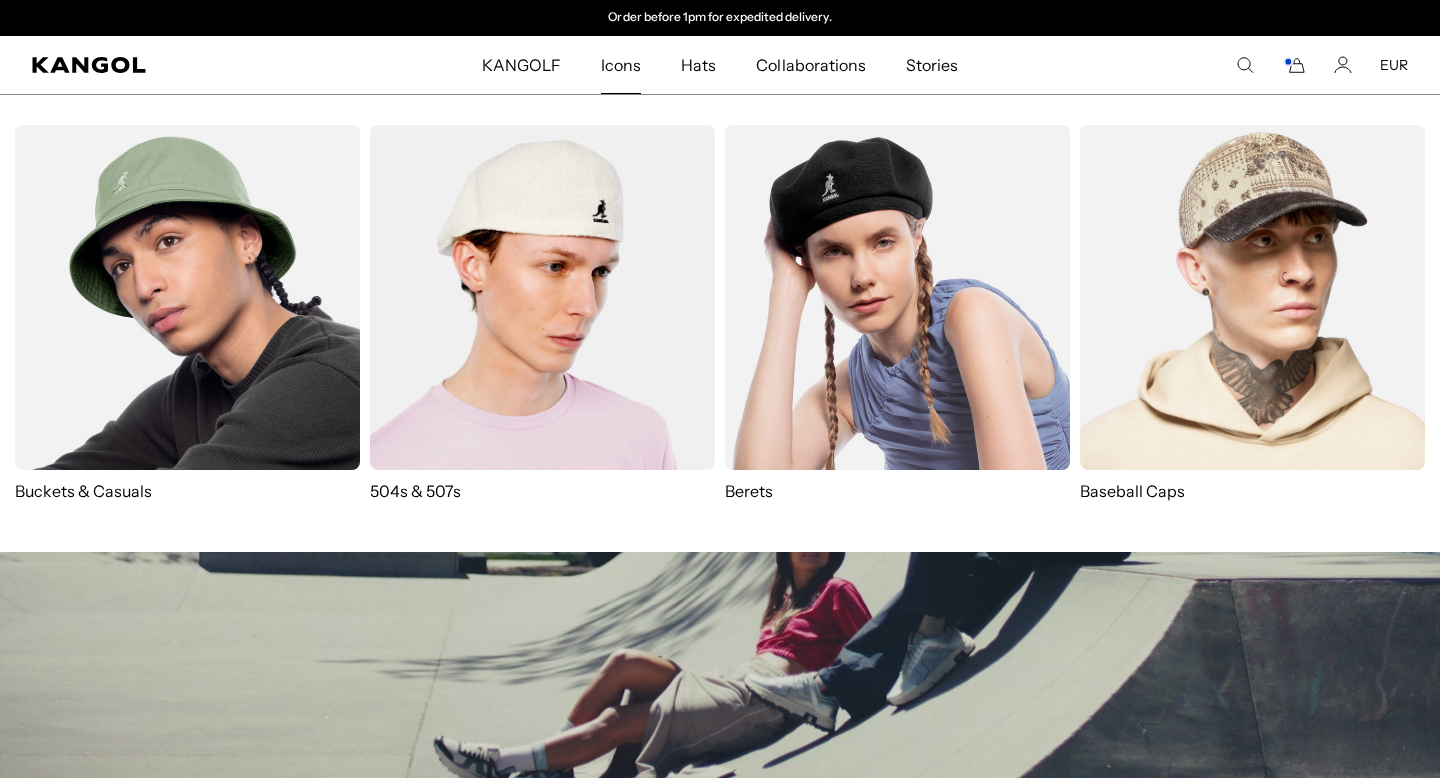 click at bounding box center [1252, 297] 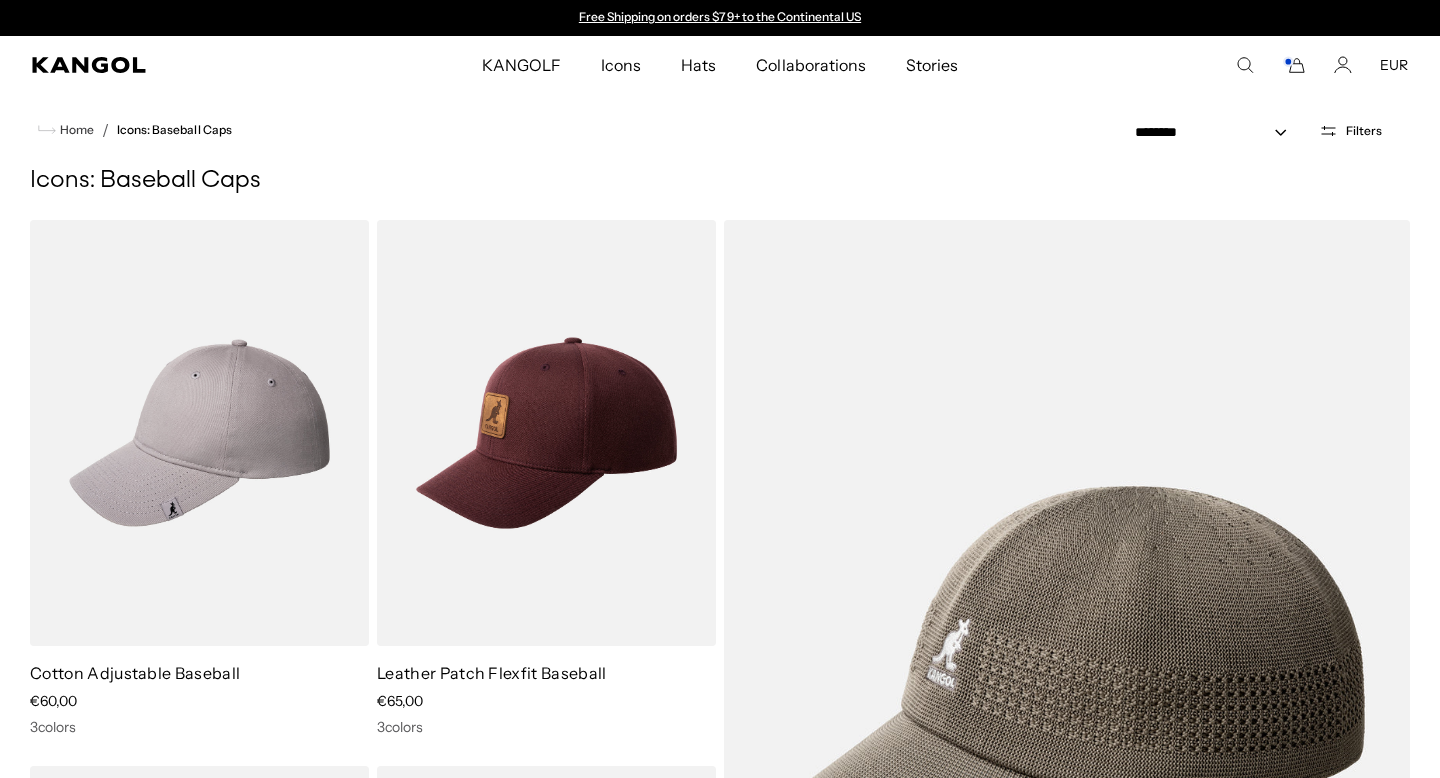 scroll, scrollTop: 0, scrollLeft: 0, axis: both 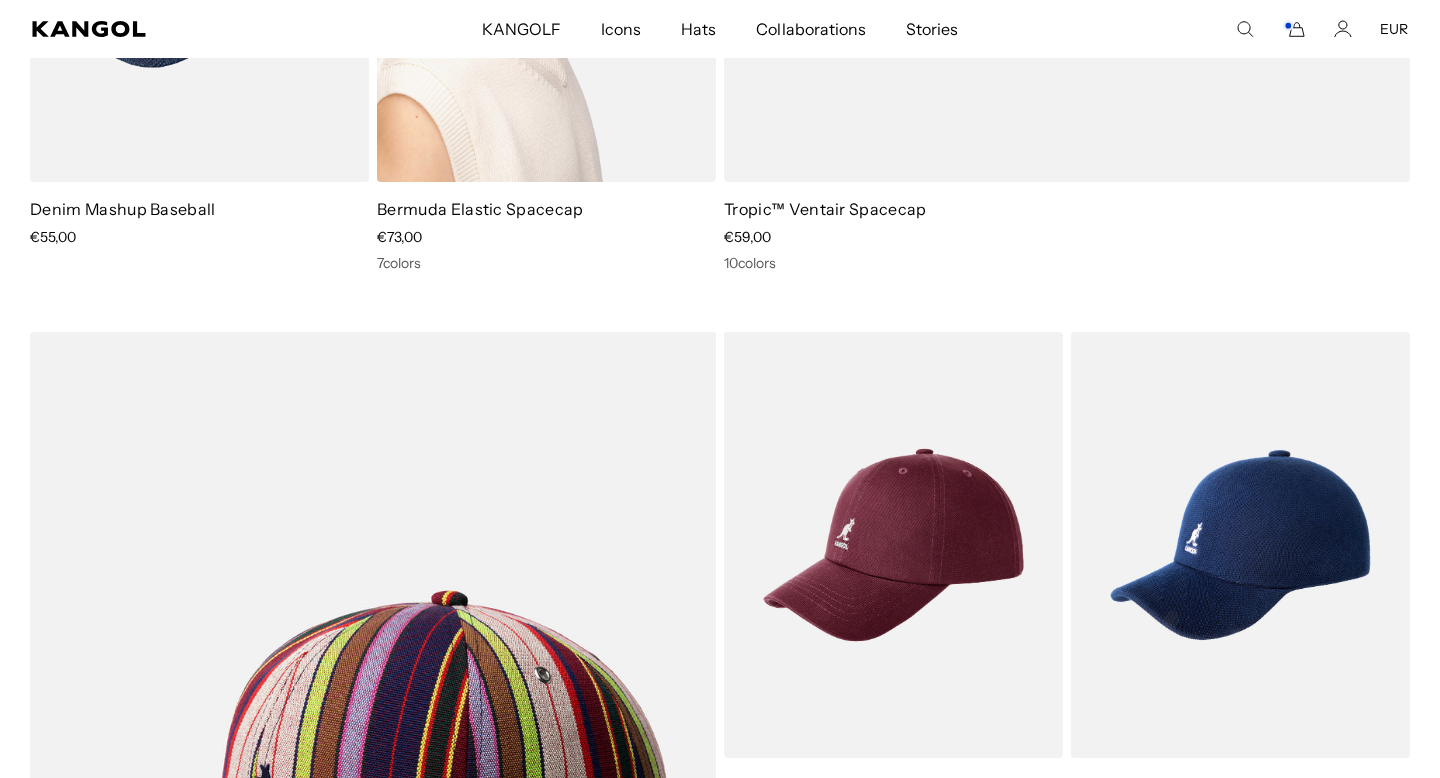 click at bounding box center (546, -30) 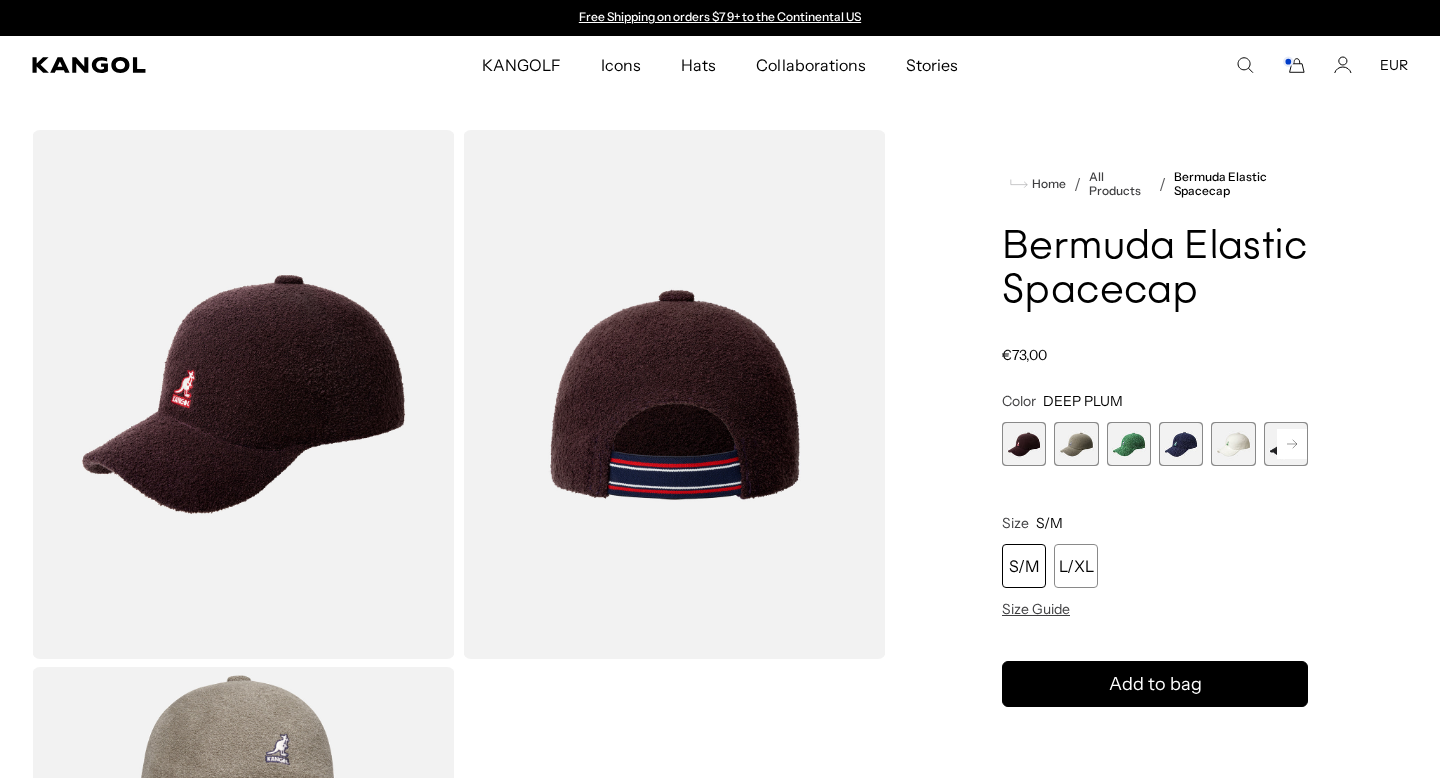 scroll, scrollTop: 0, scrollLeft: 0, axis: both 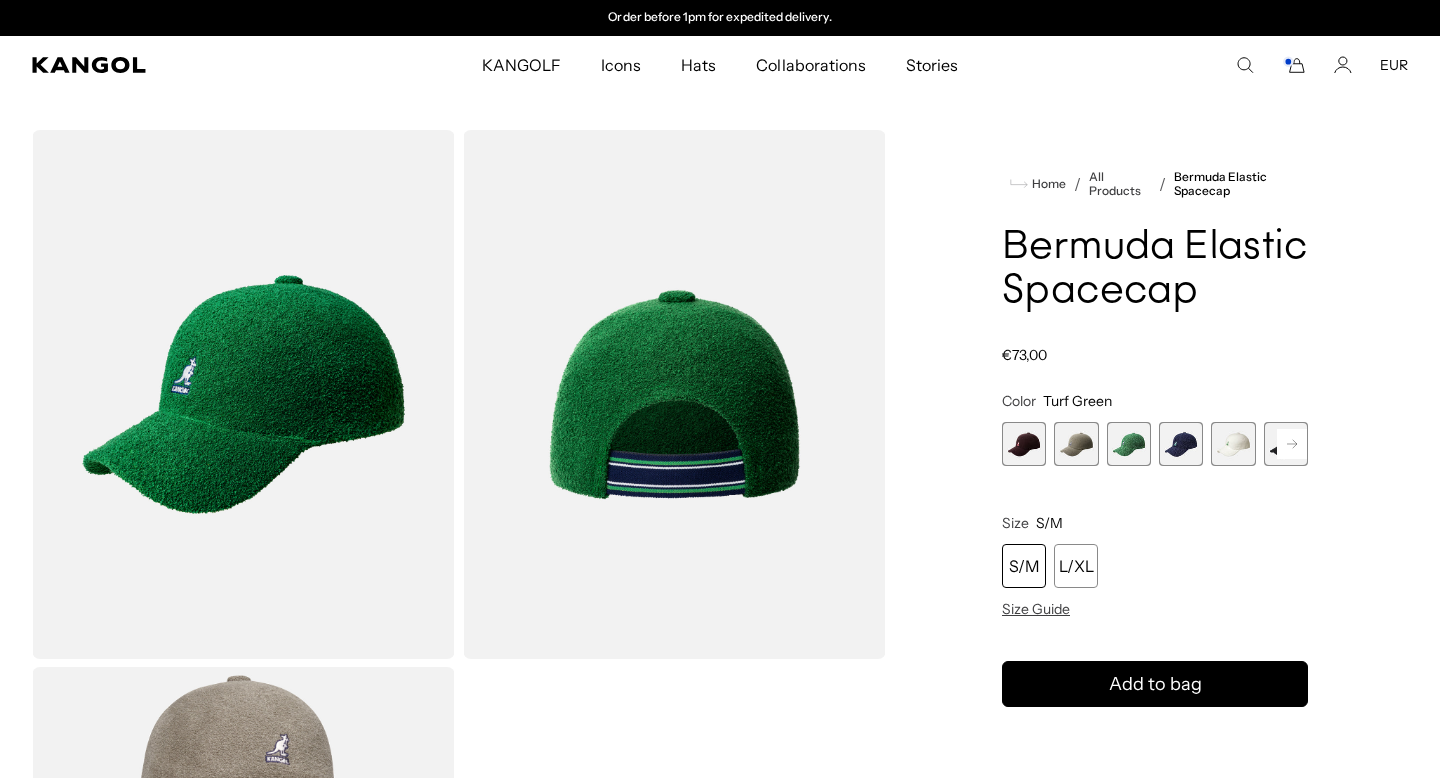 click at bounding box center [1181, 444] 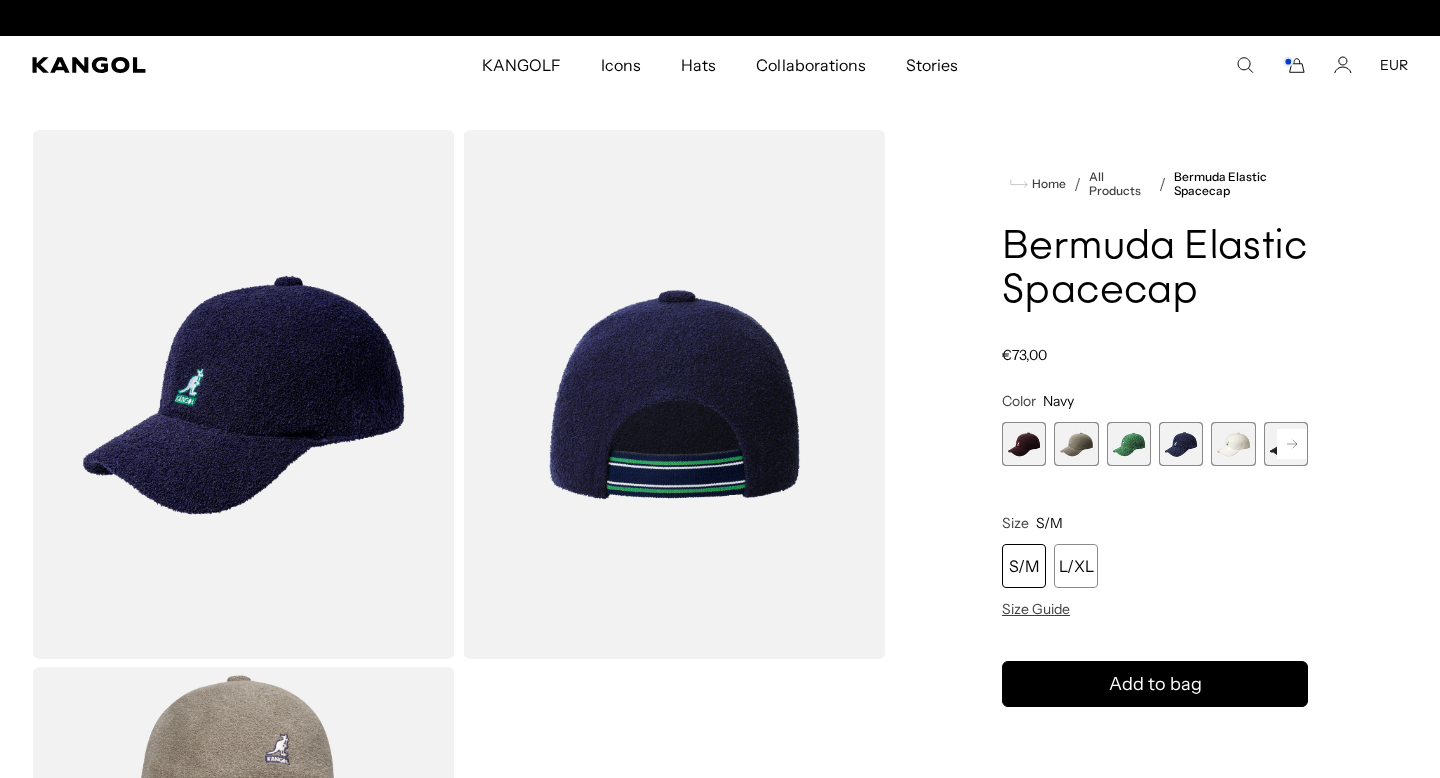 scroll, scrollTop: 0, scrollLeft: 0, axis: both 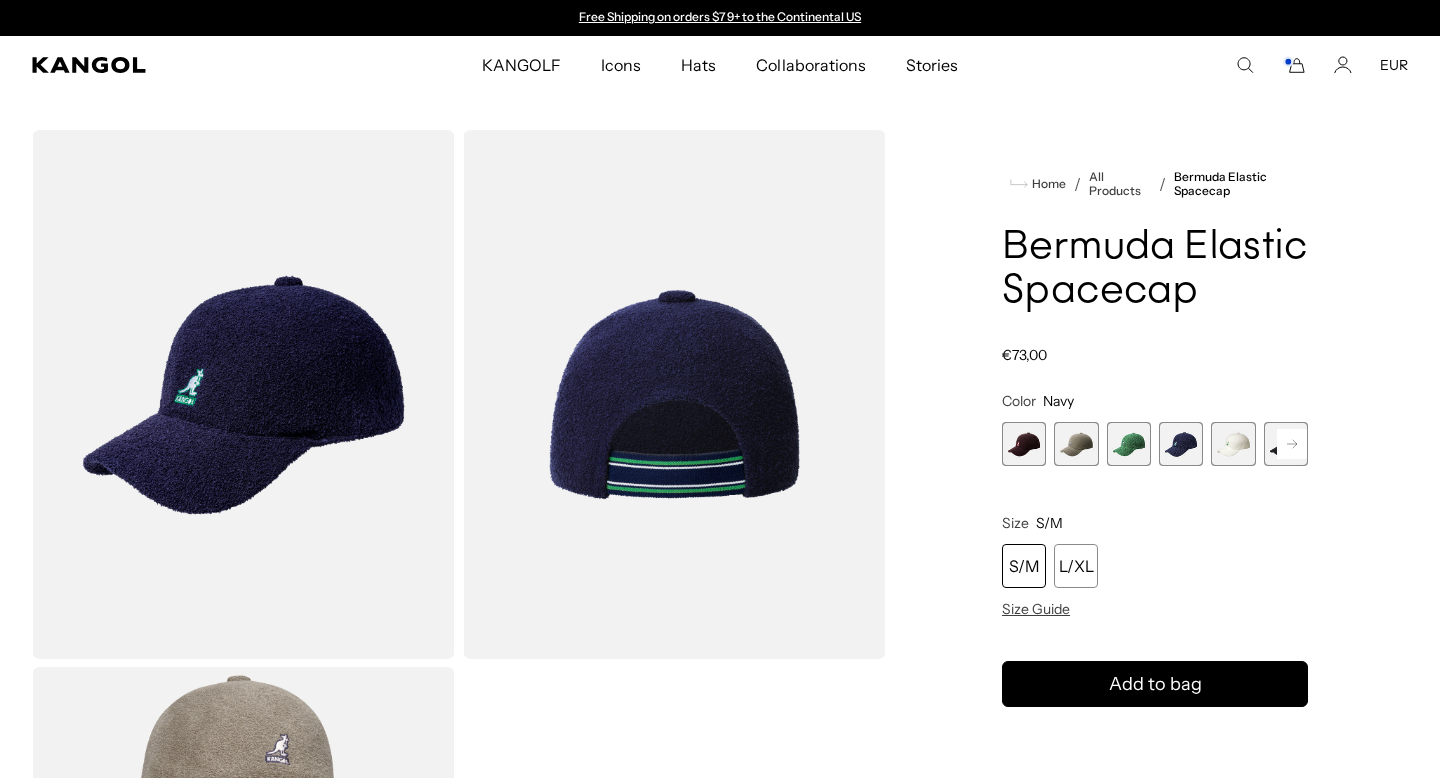 click at bounding box center (1233, 444) 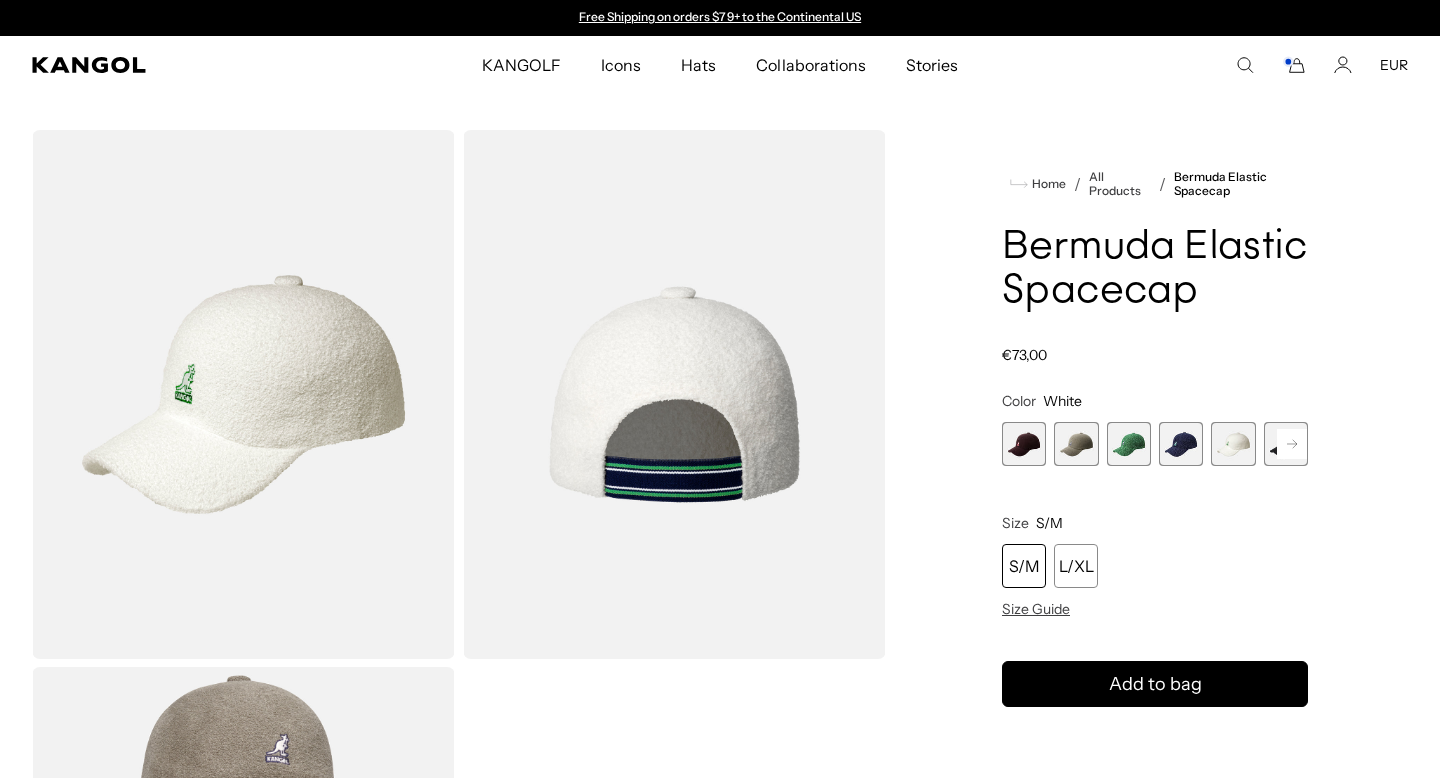 click at bounding box center [1181, 444] 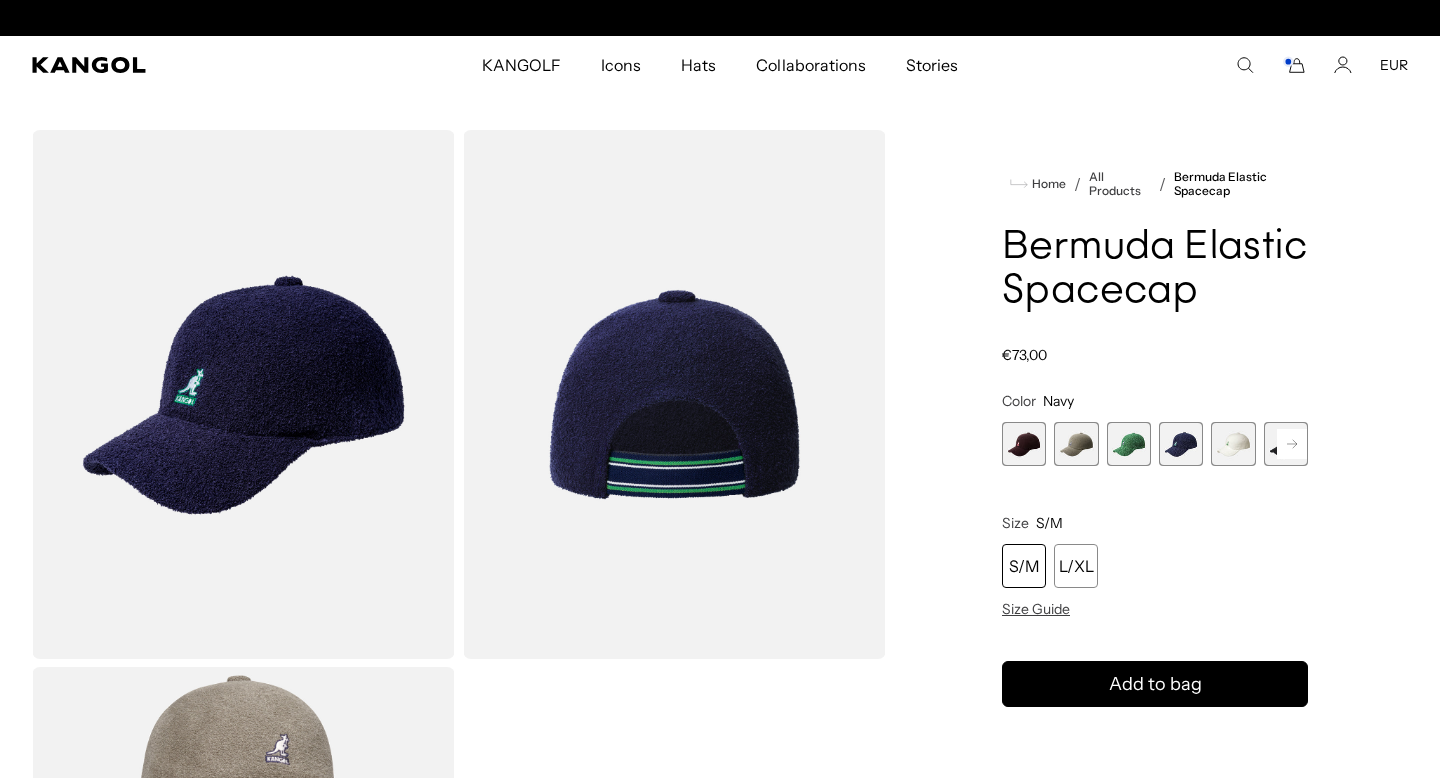 scroll, scrollTop: 0, scrollLeft: 412, axis: horizontal 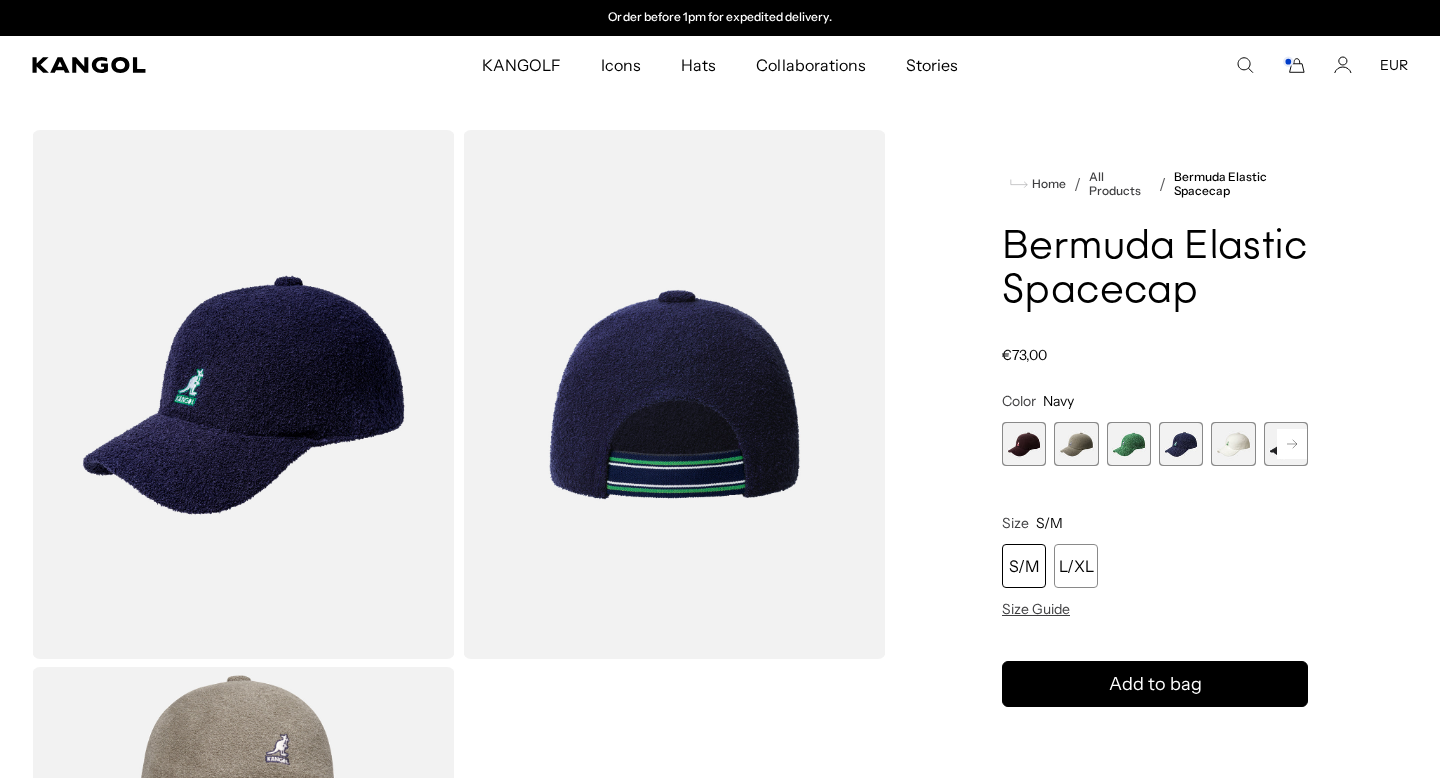 click 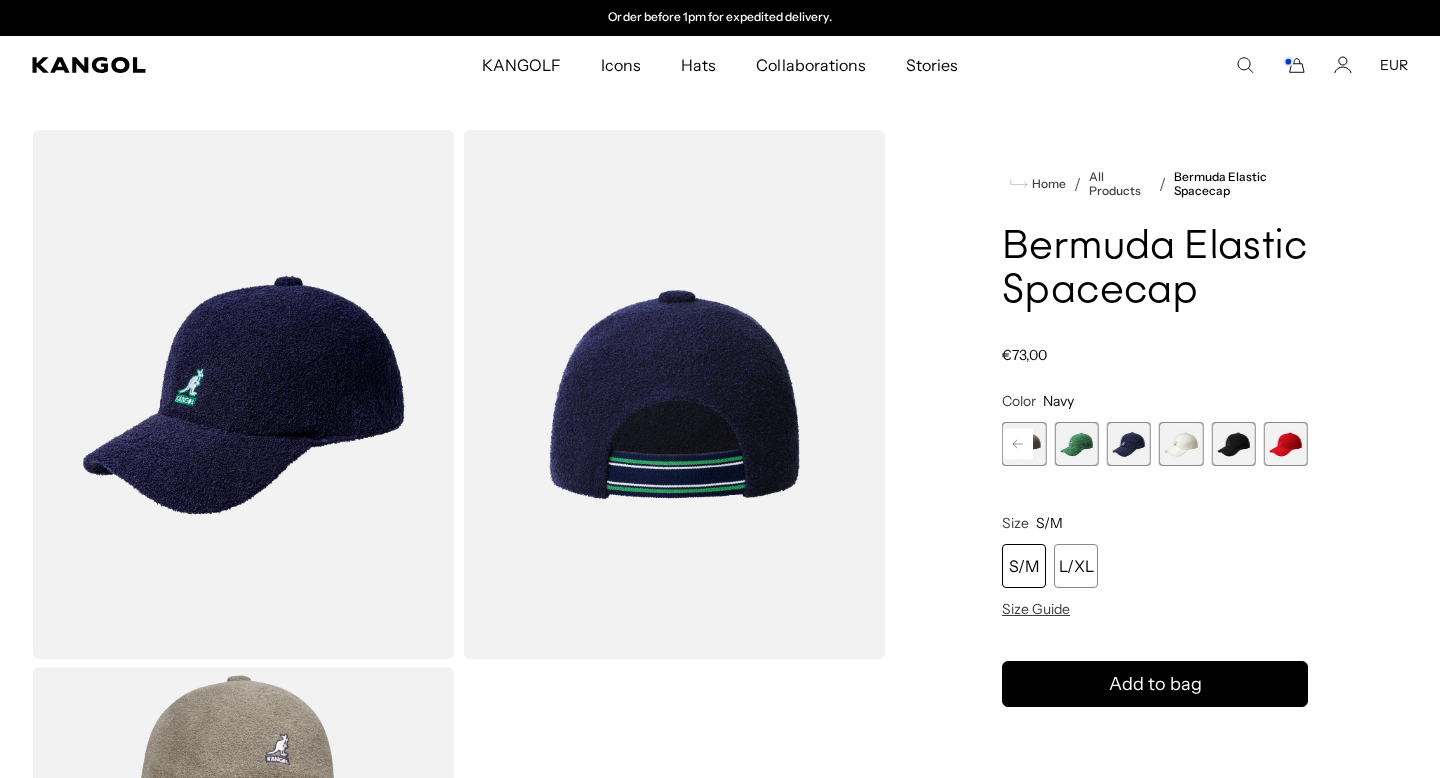 click at bounding box center [1233, 444] 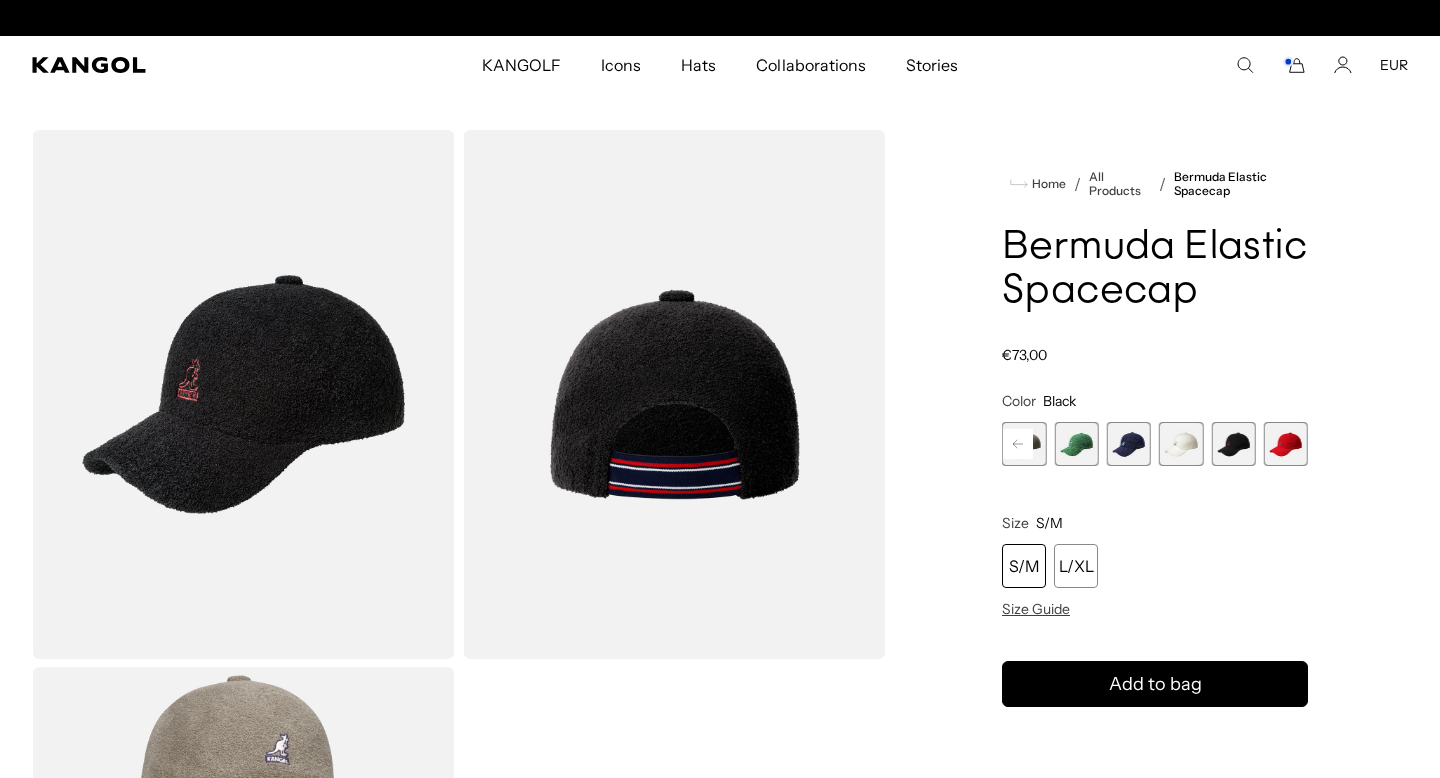 scroll, scrollTop: 0, scrollLeft: 0, axis: both 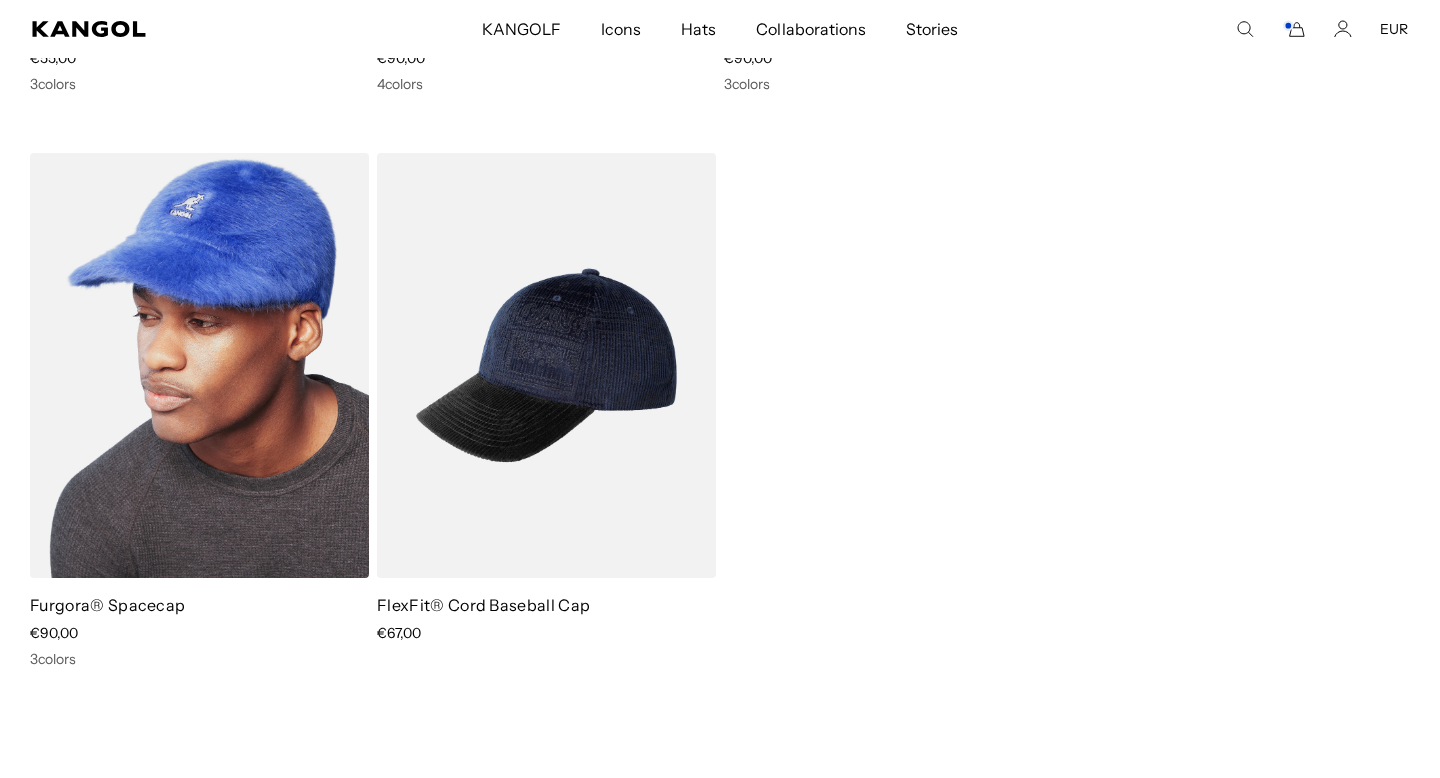 click at bounding box center (199, 366) 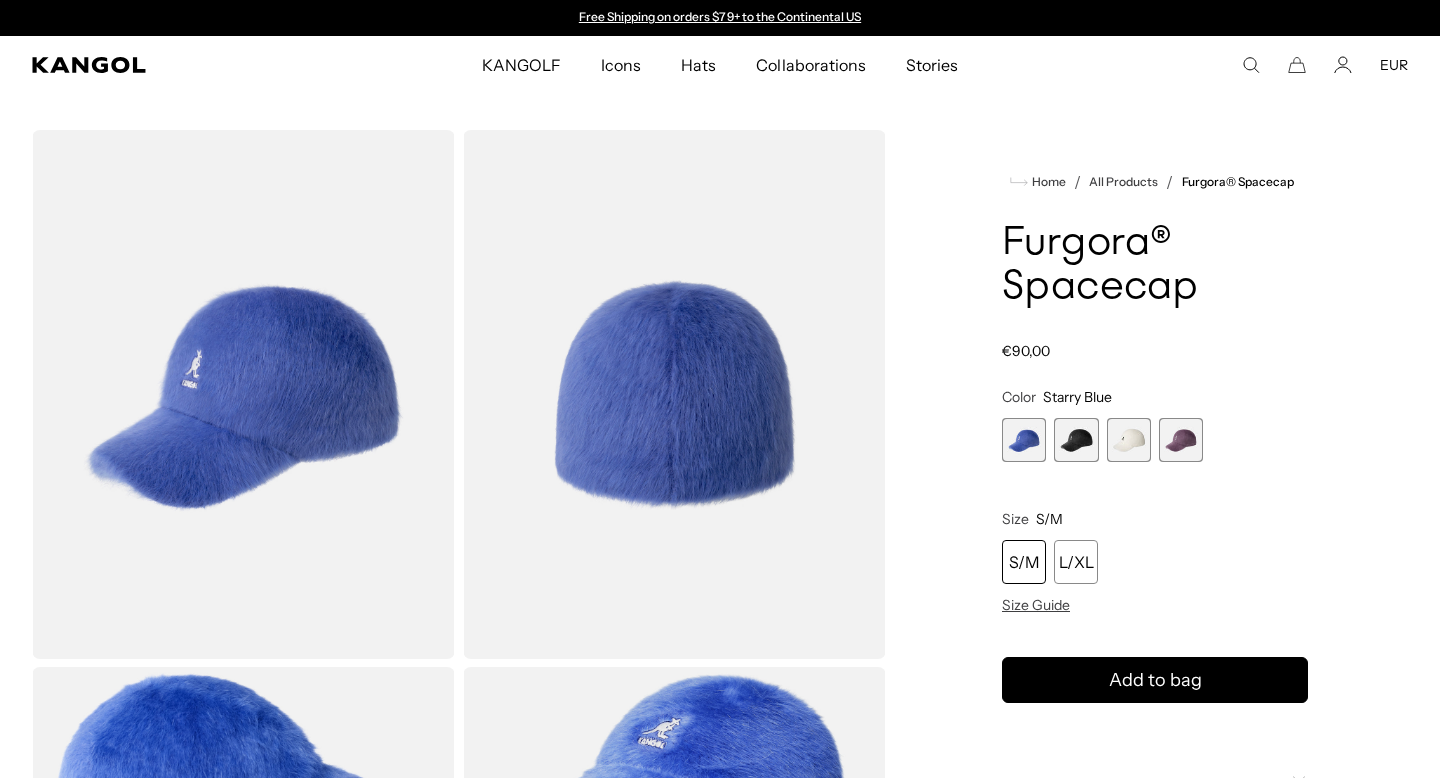 scroll, scrollTop: 0, scrollLeft: 0, axis: both 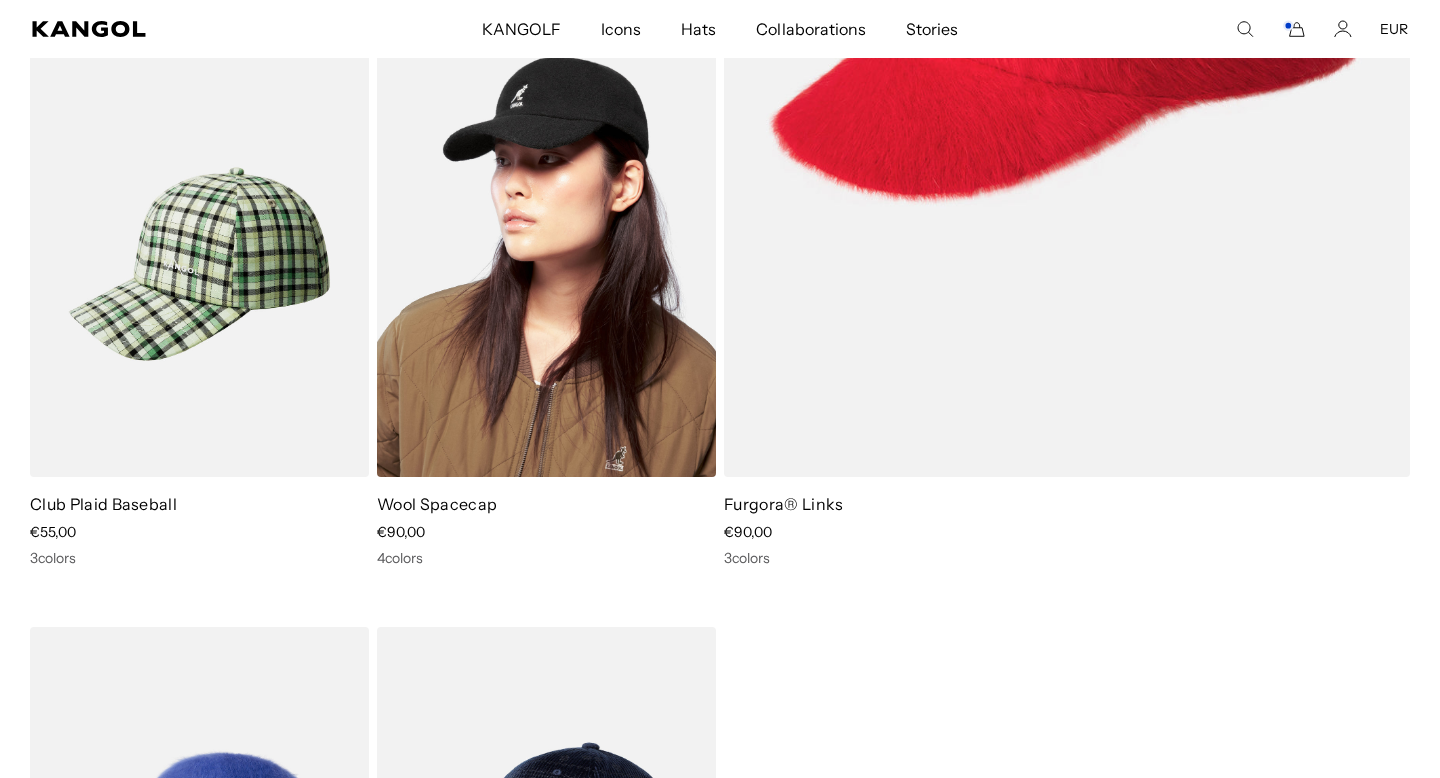 click at bounding box center [546, 264] 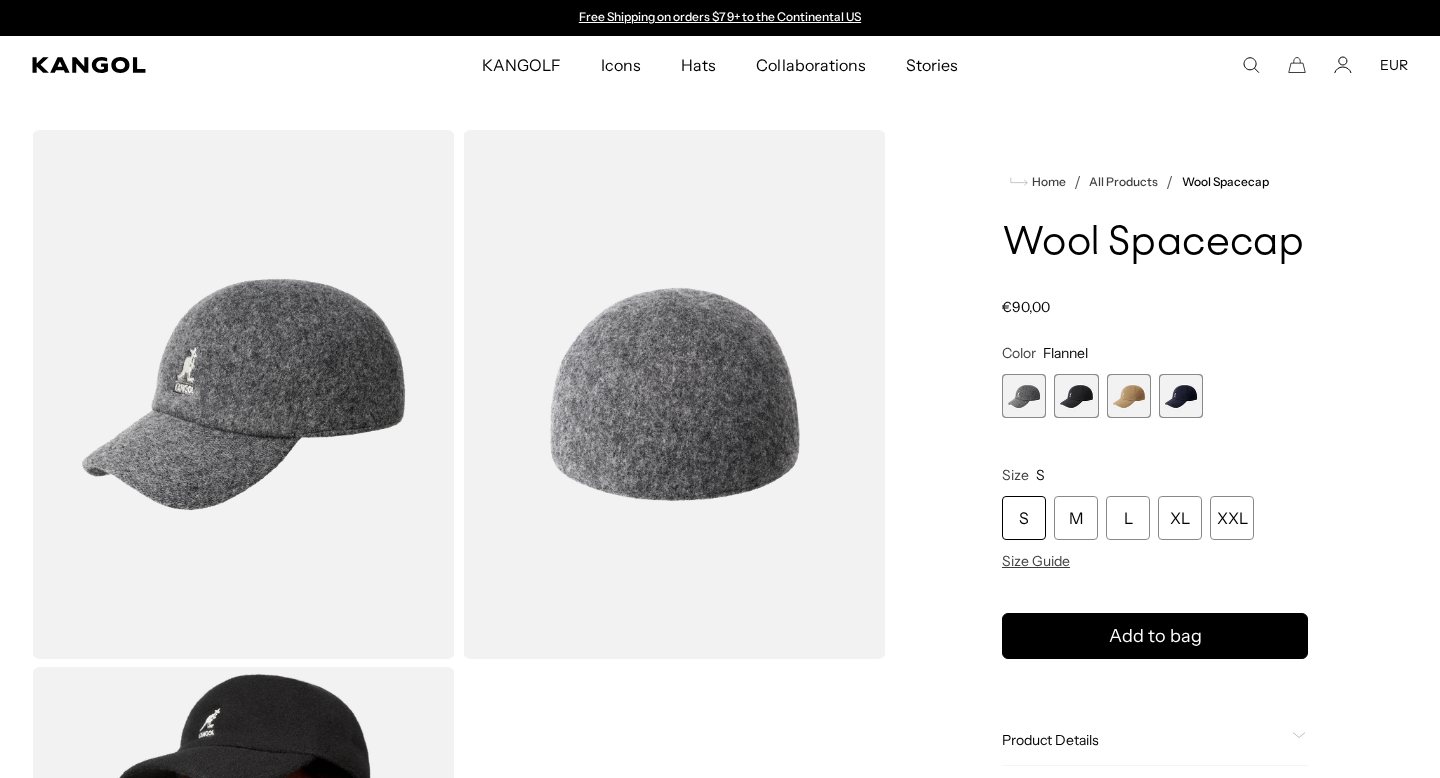 scroll, scrollTop: 0, scrollLeft: 0, axis: both 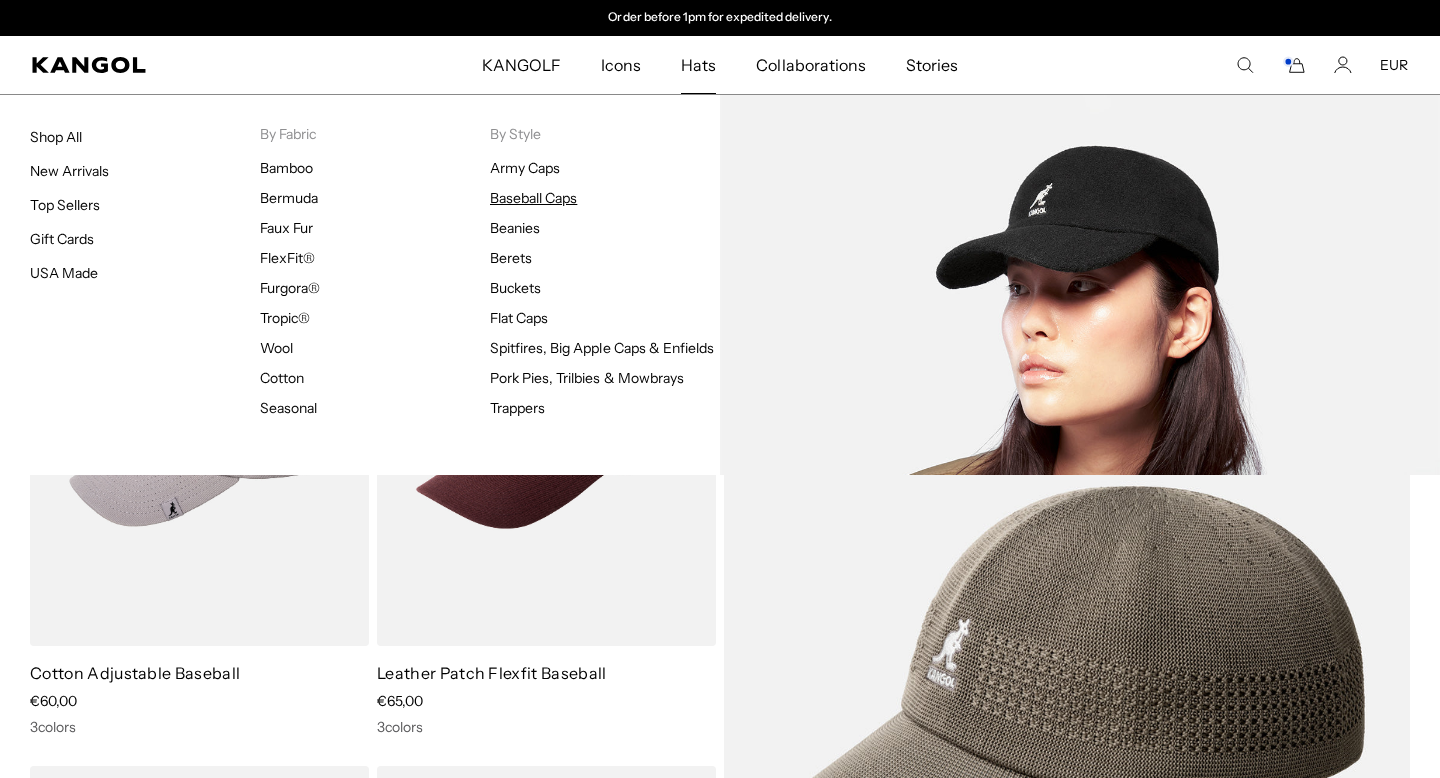 click on "Baseball Caps" at bounding box center [533, 198] 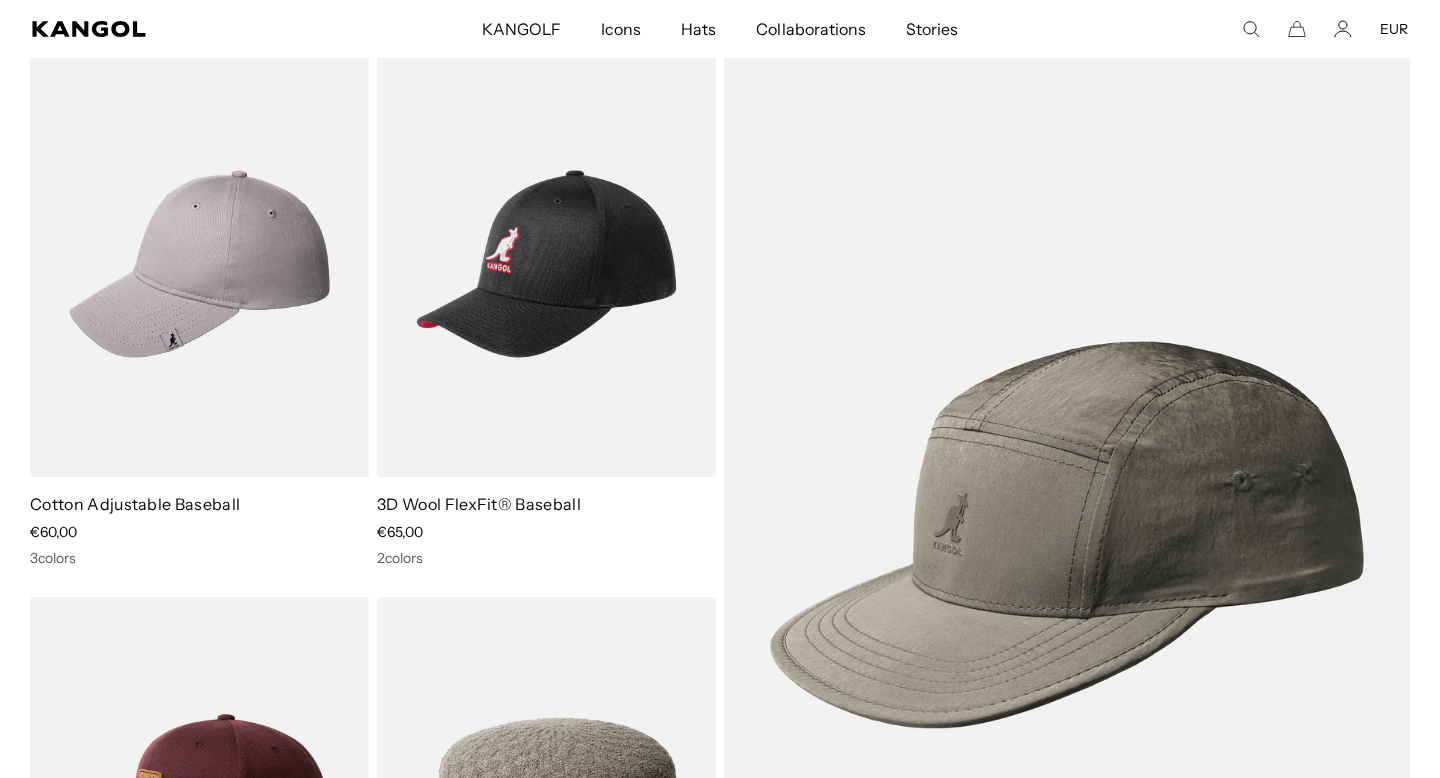 scroll, scrollTop: 193, scrollLeft: 0, axis: vertical 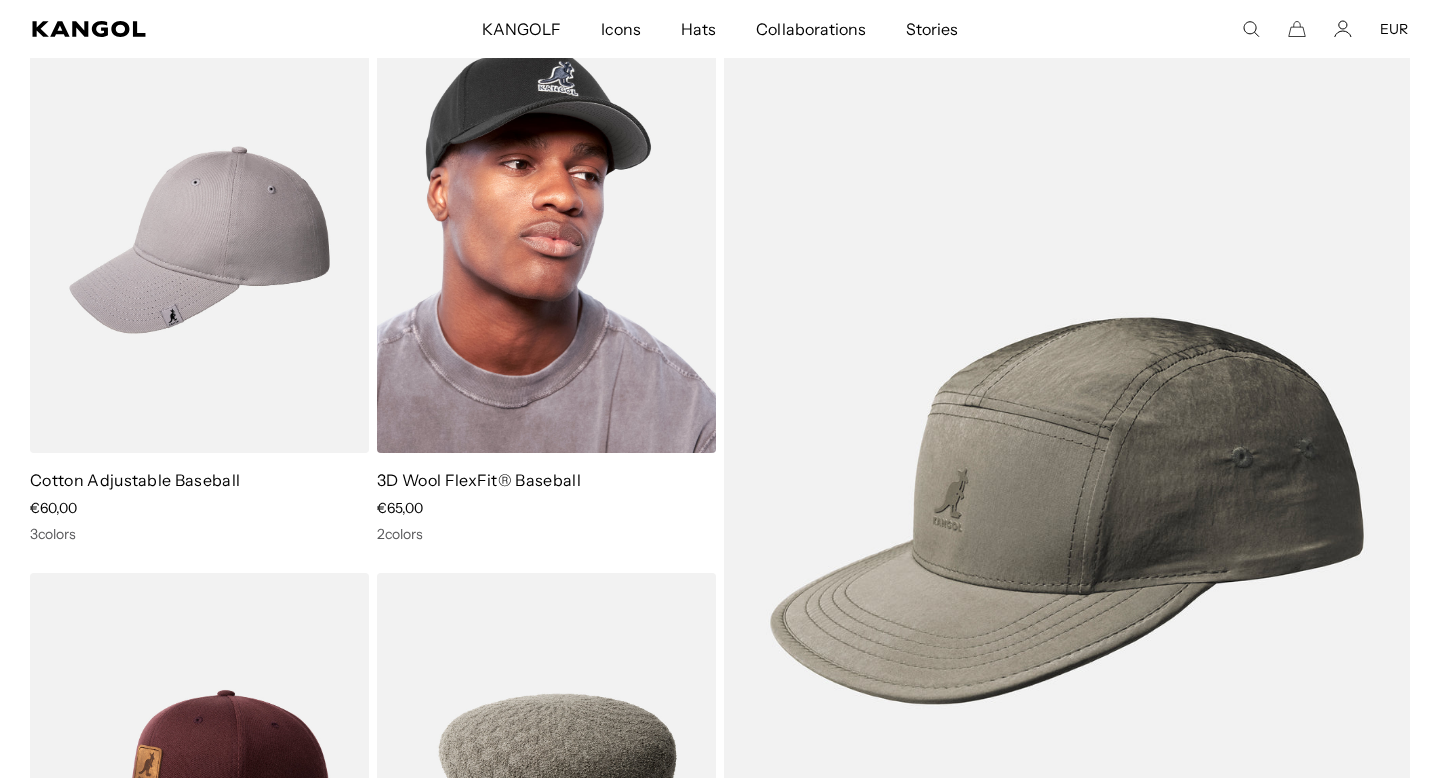click at bounding box center [546, 240] 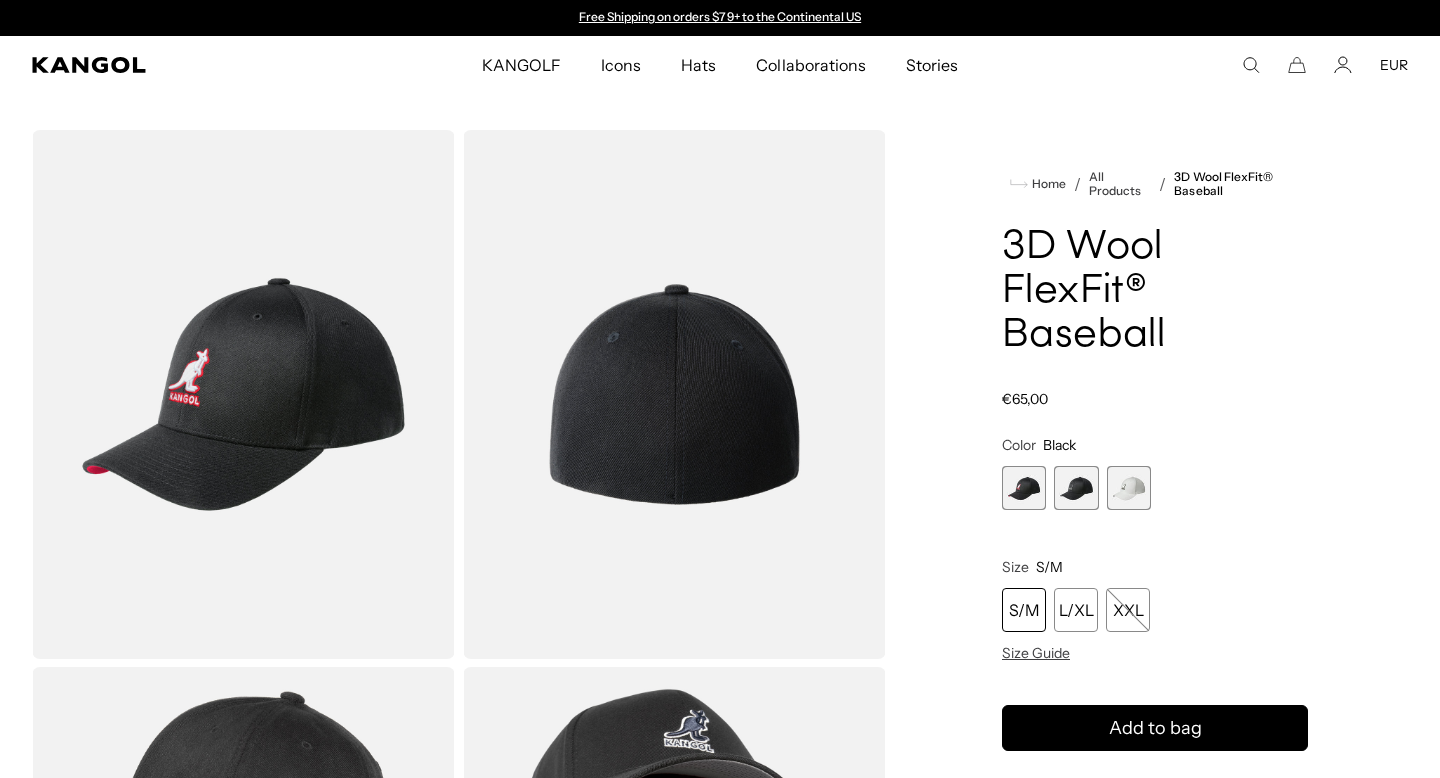 scroll, scrollTop: 0, scrollLeft: 0, axis: both 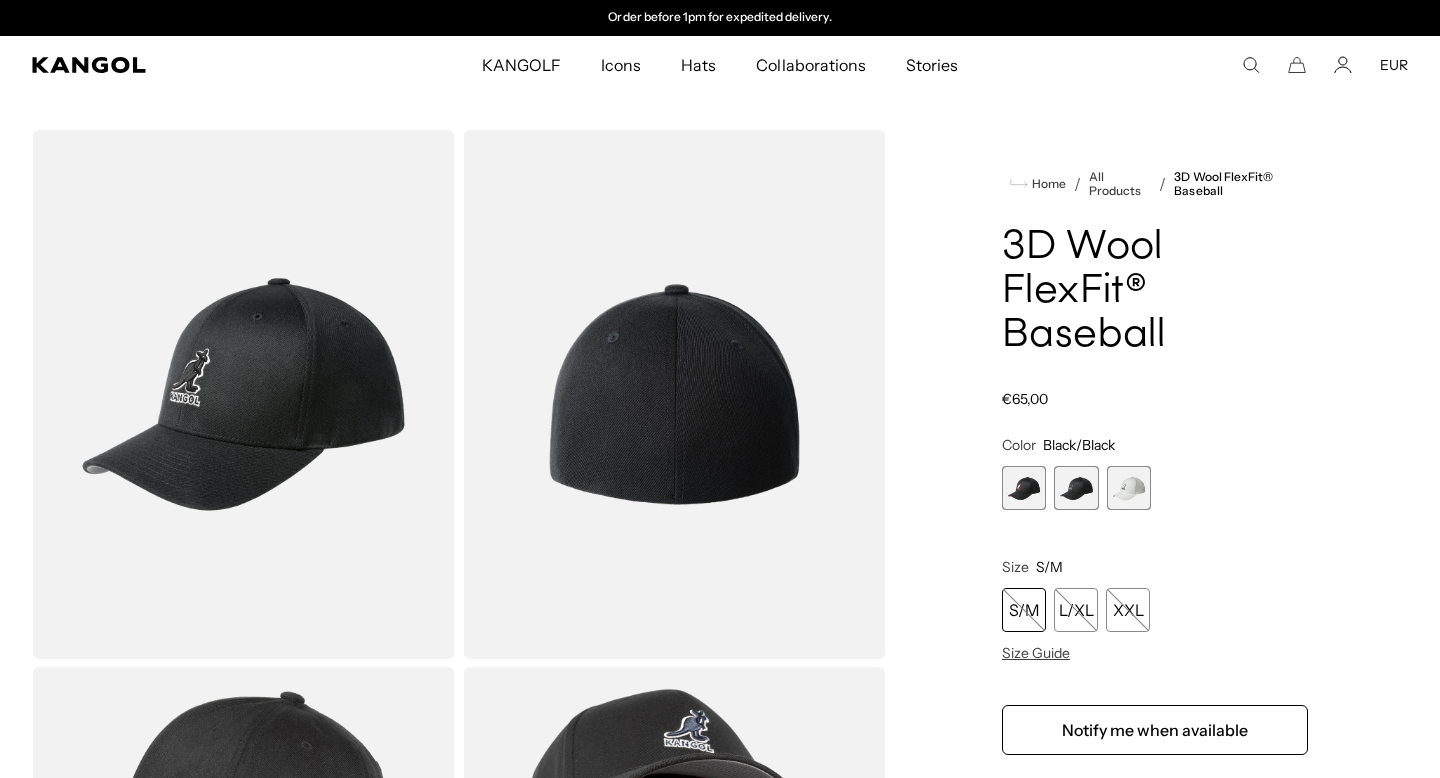 click at bounding box center [1129, 488] 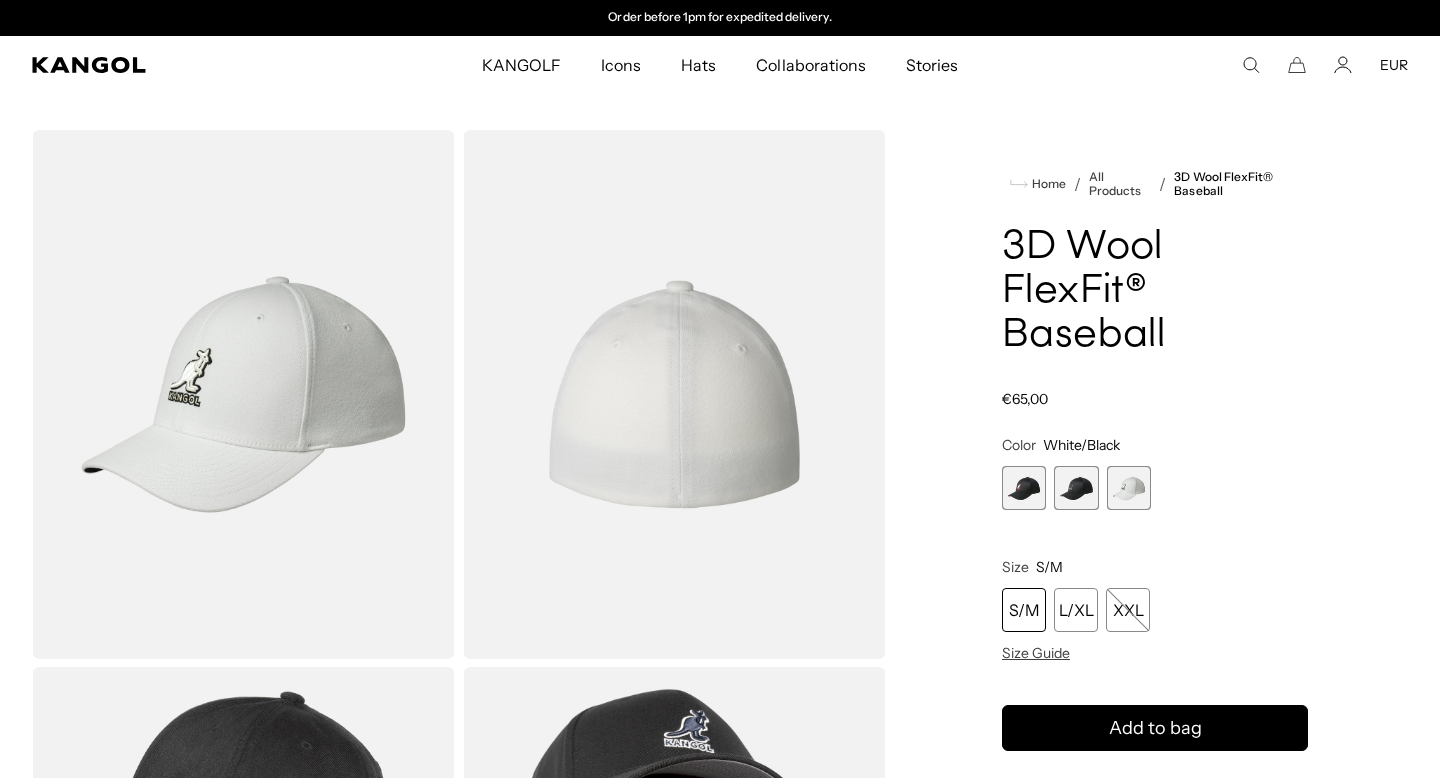 click at bounding box center [1076, 488] 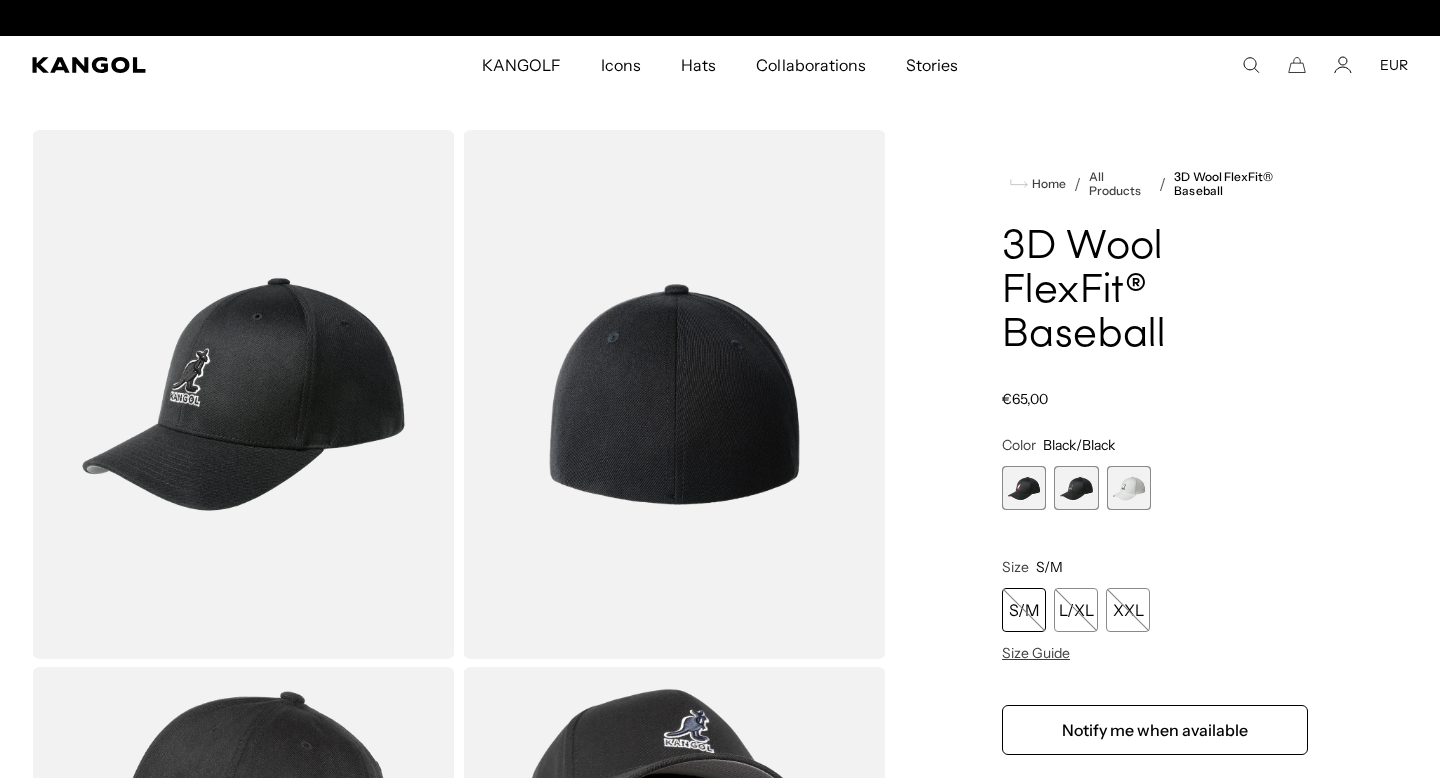 scroll, scrollTop: 0, scrollLeft: 0, axis: both 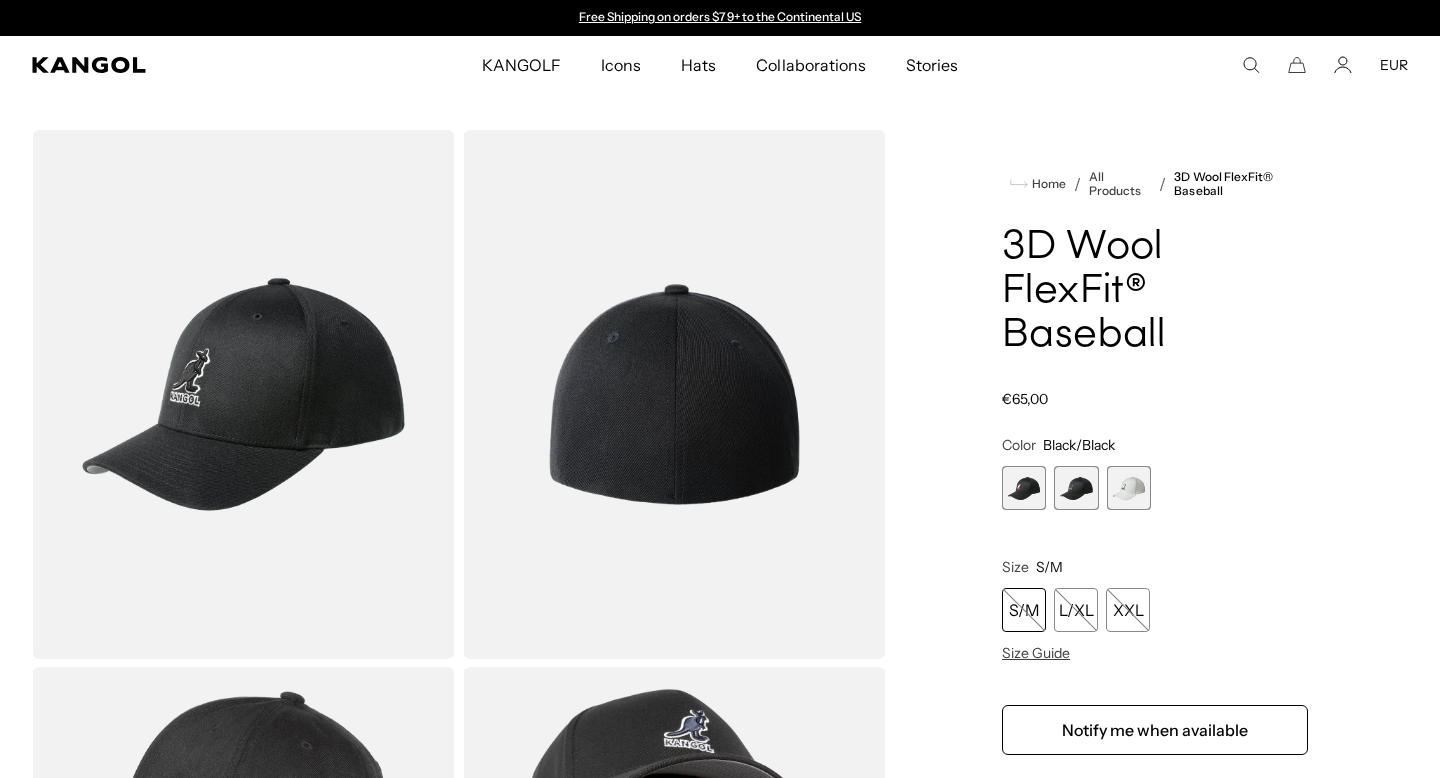 click at bounding box center (1024, 488) 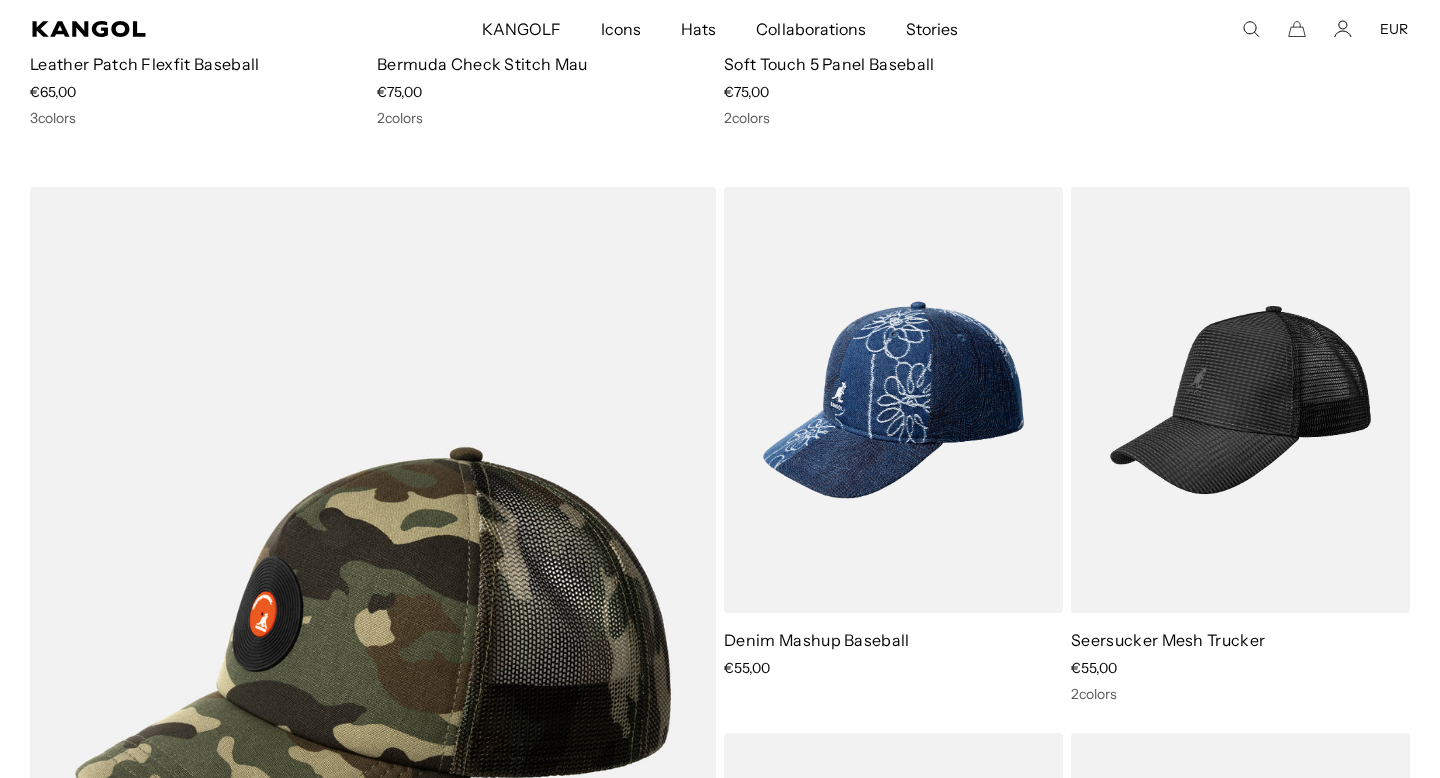 scroll, scrollTop: 1168, scrollLeft: 0, axis: vertical 